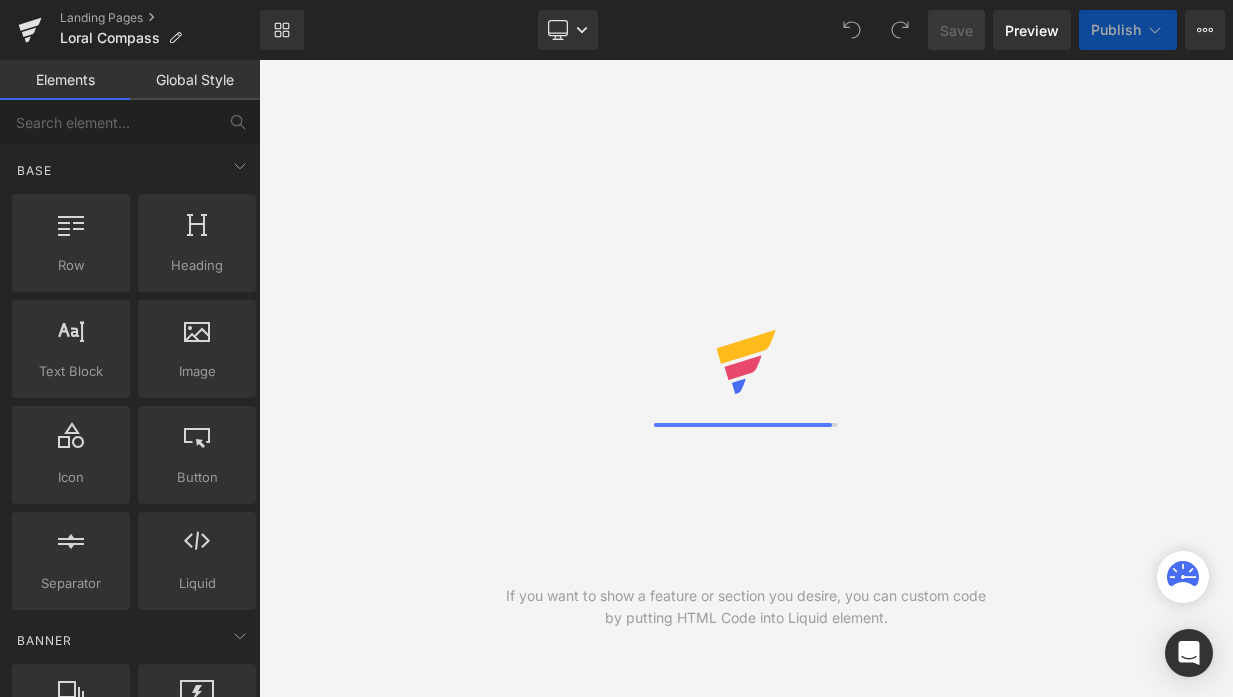 scroll, scrollTop: 0, scrollLeft: 0, axis: both 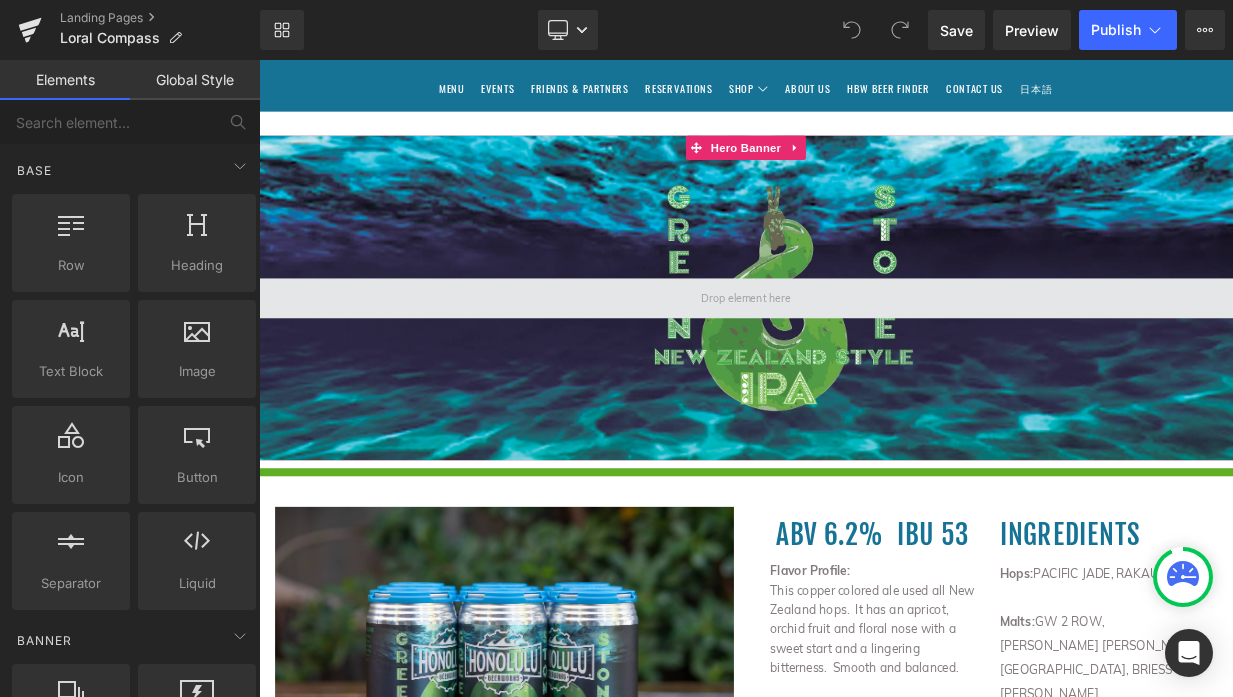 click at bounding box center (864, 356) 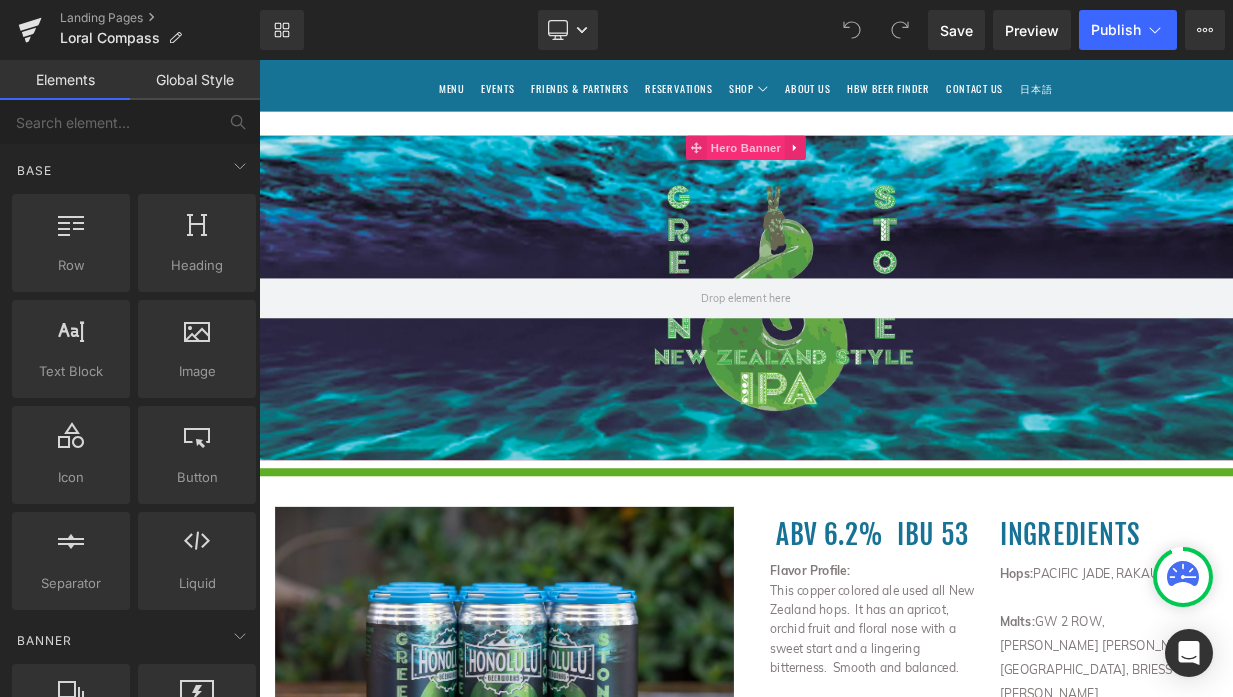 click on "Hero Banner" at bounding box center (863, 169) 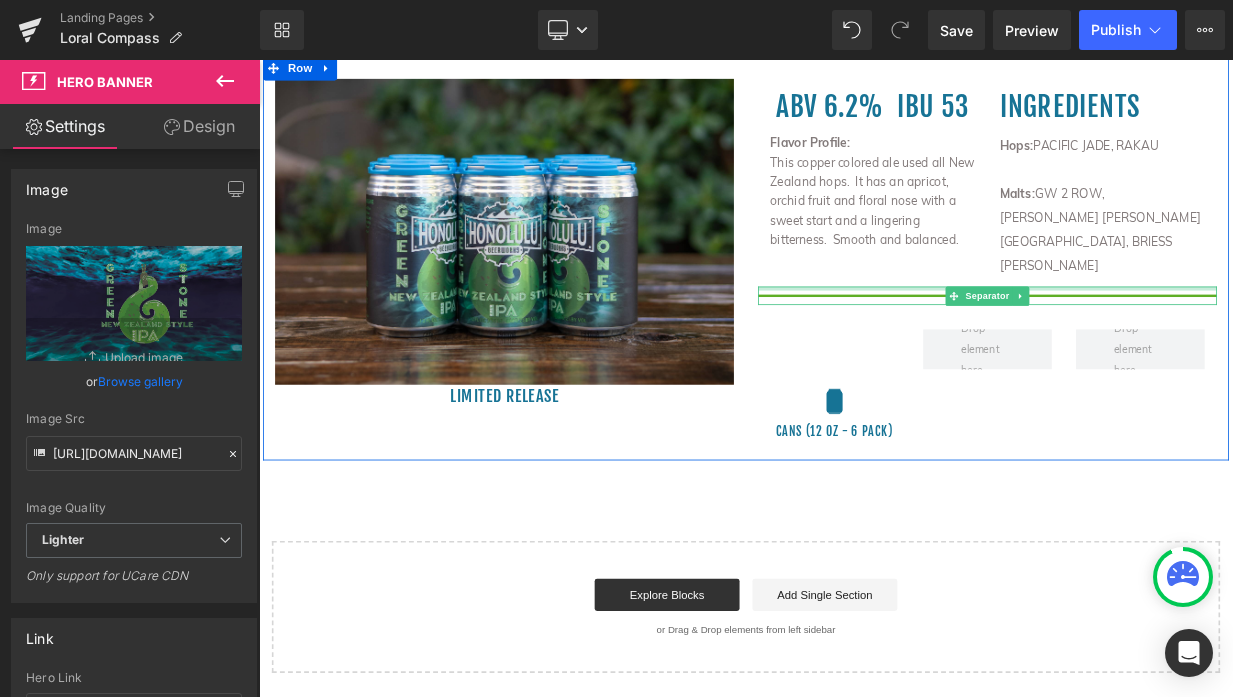 scroll, scrollTop: 799, scrollLeft: 0, axis: vertical 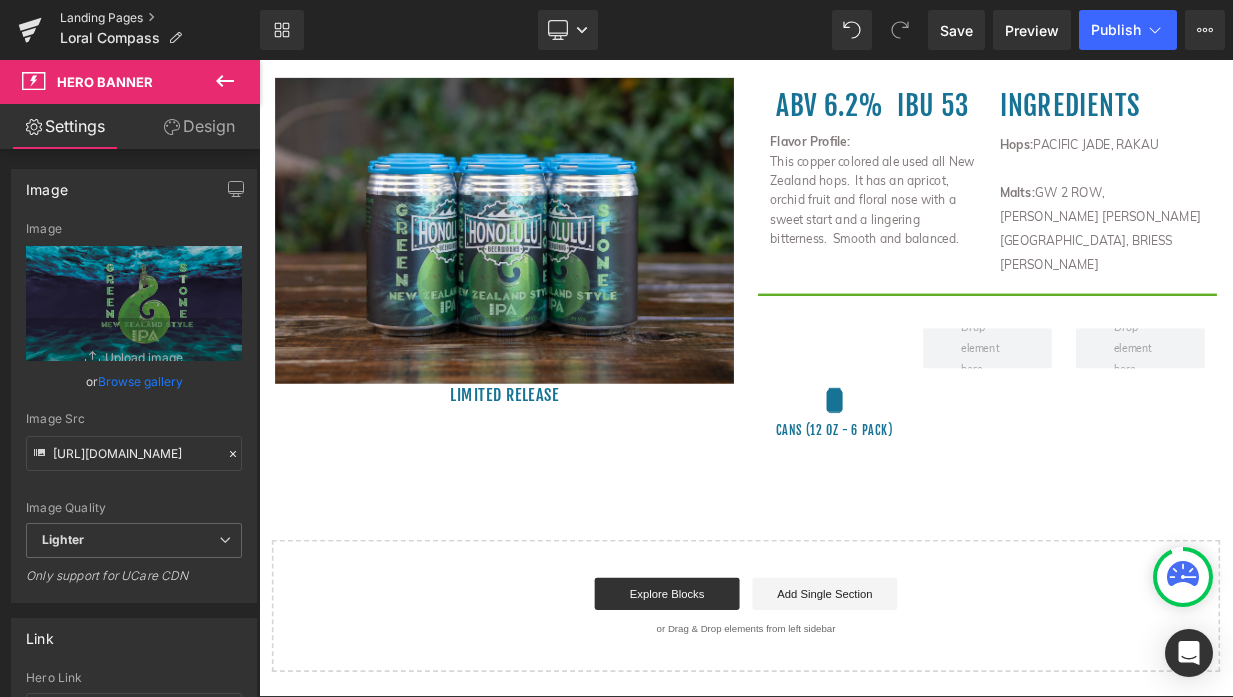 click on "Landing Pages" at bounding box center [160, 18] 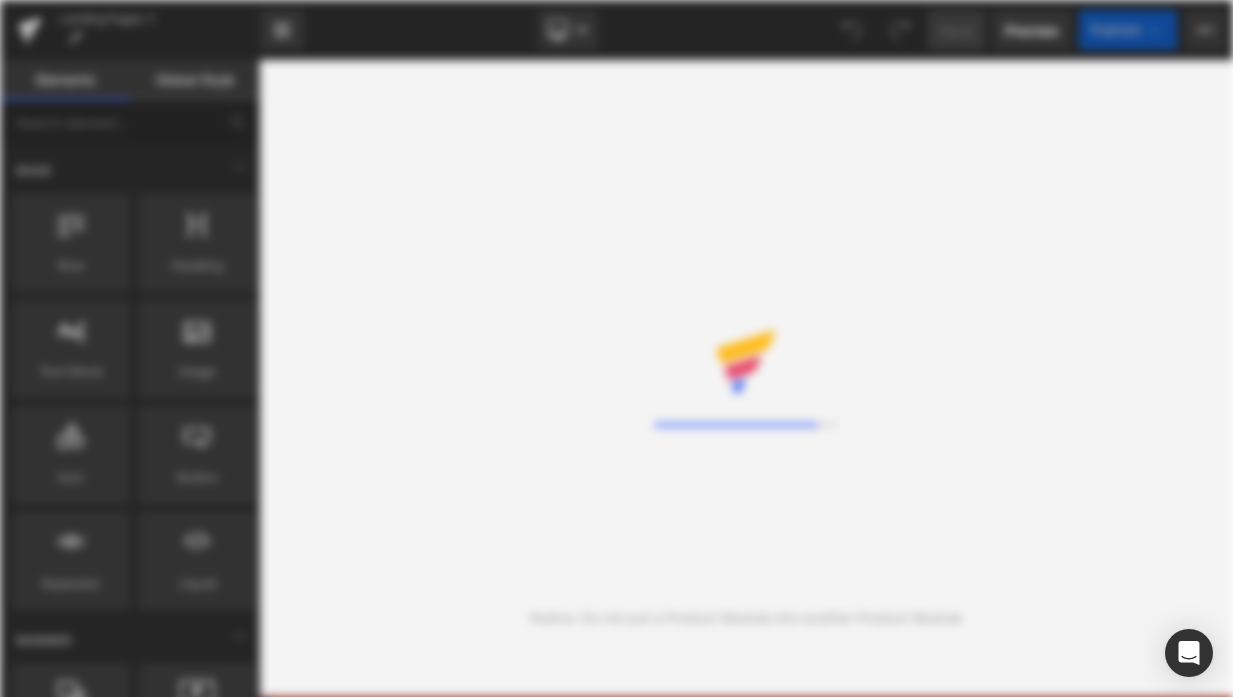 scroll, scrollTop: 0, scrollLeft: 0, axis: both 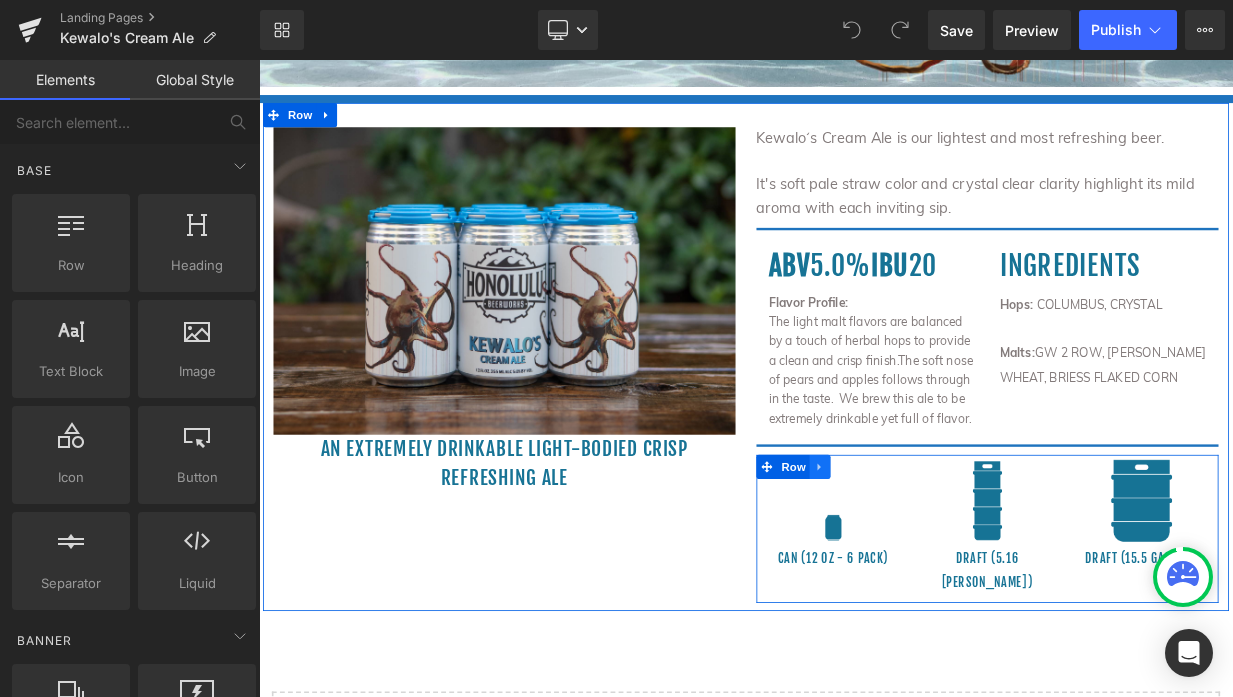 click 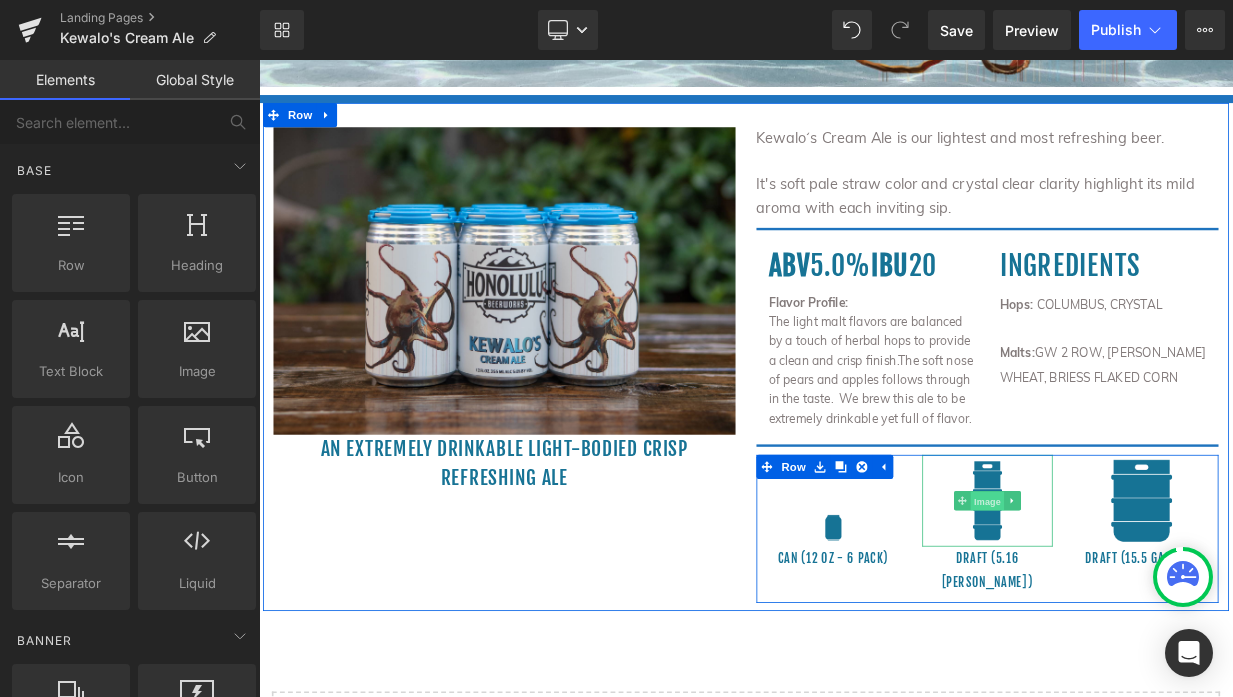 click on "Image" at bounding box center (1164, 608) 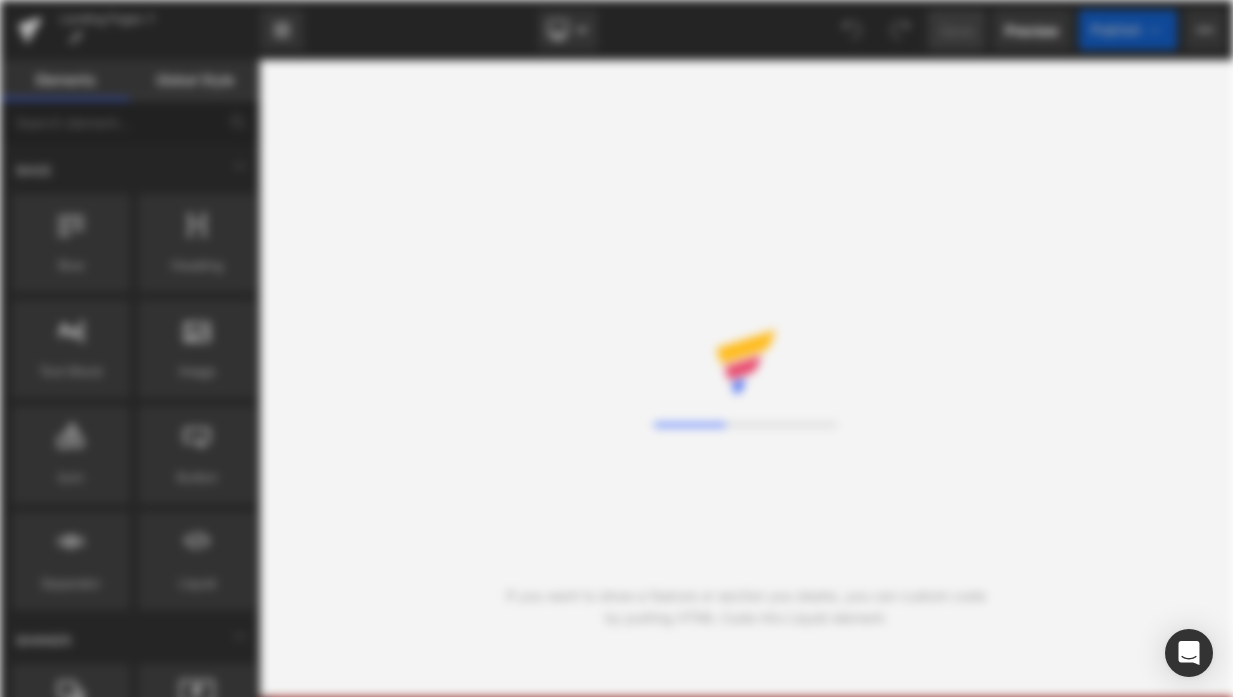 scroll, scrollTop: 0, scrollLeft: 0, axis: both 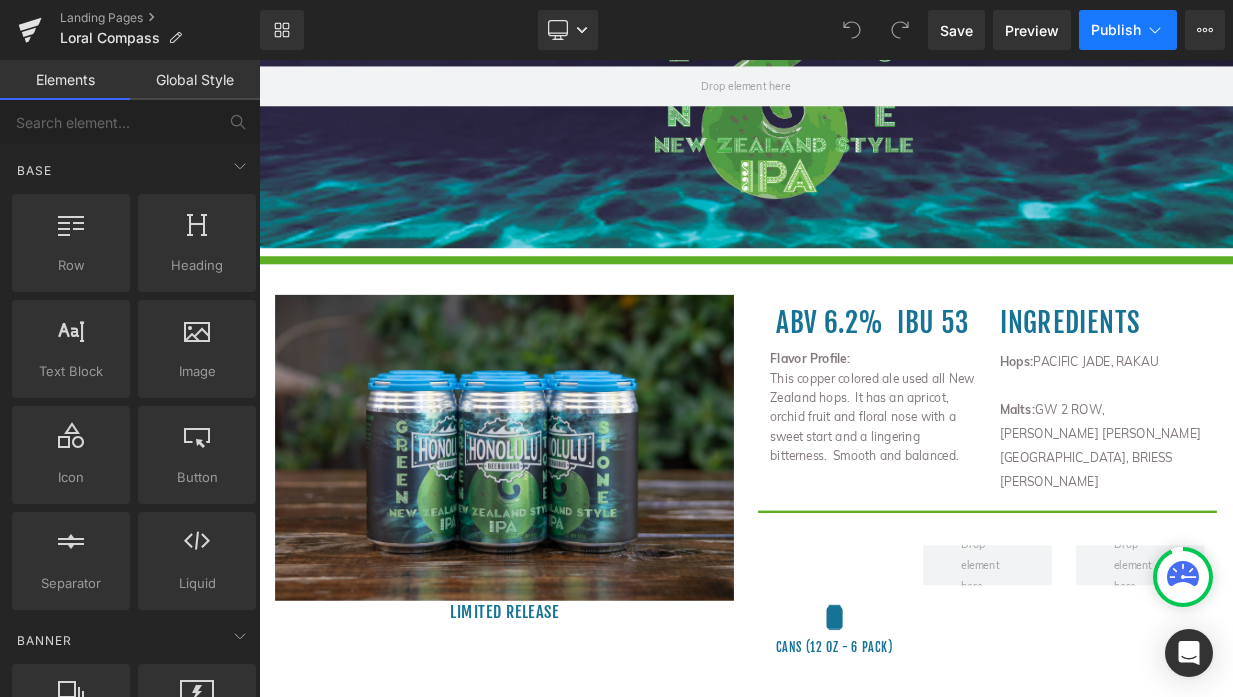 click on "Publish" at bounding box center (1116, 30) 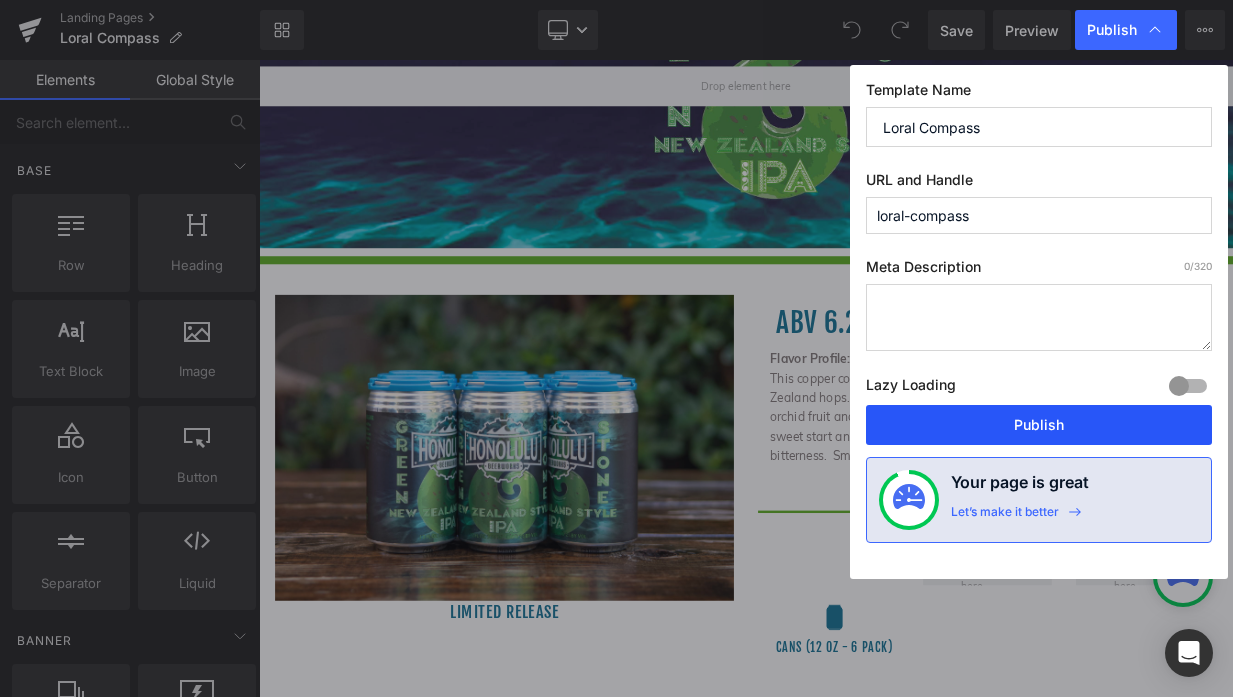 click on "Publish" at bounding box center (1039, 425) 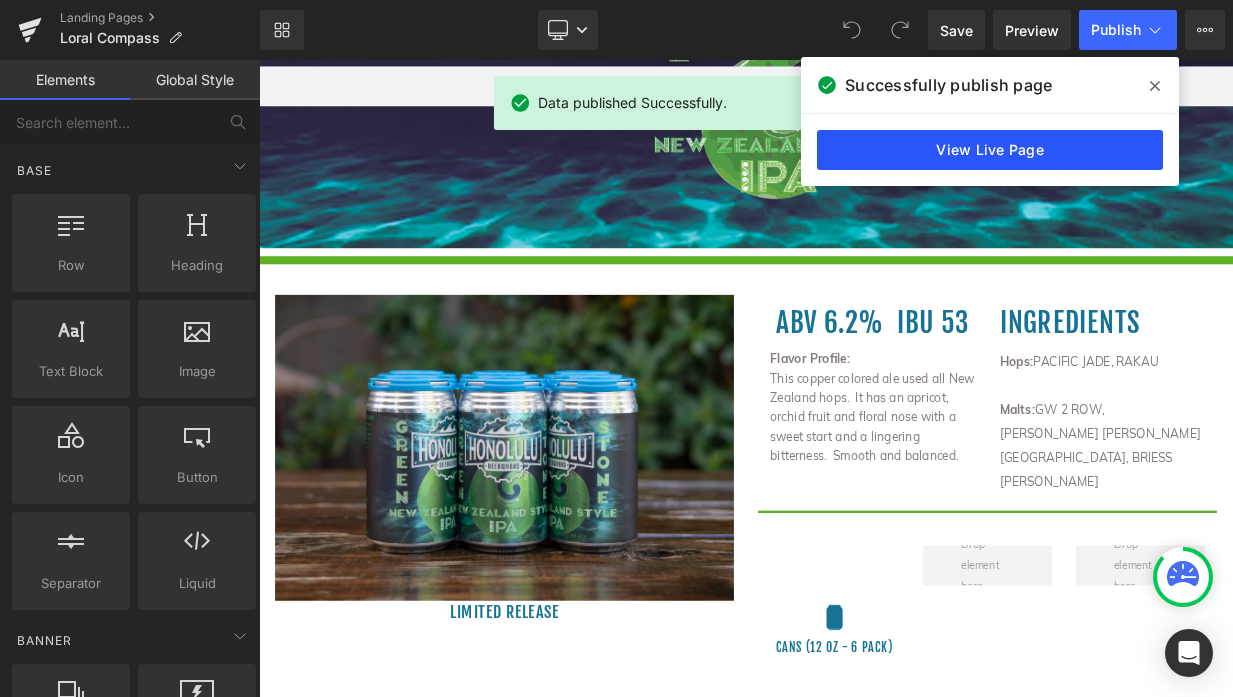 click on "View Live Page" at bounding box center [990, 150] 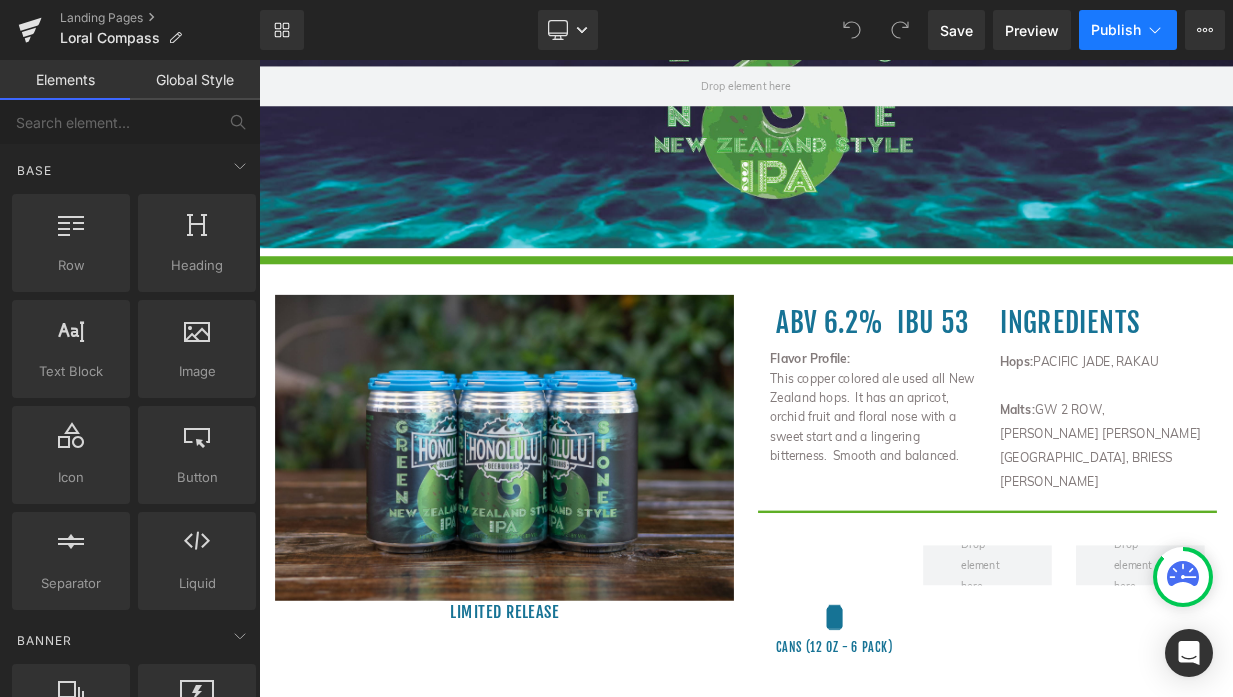 click 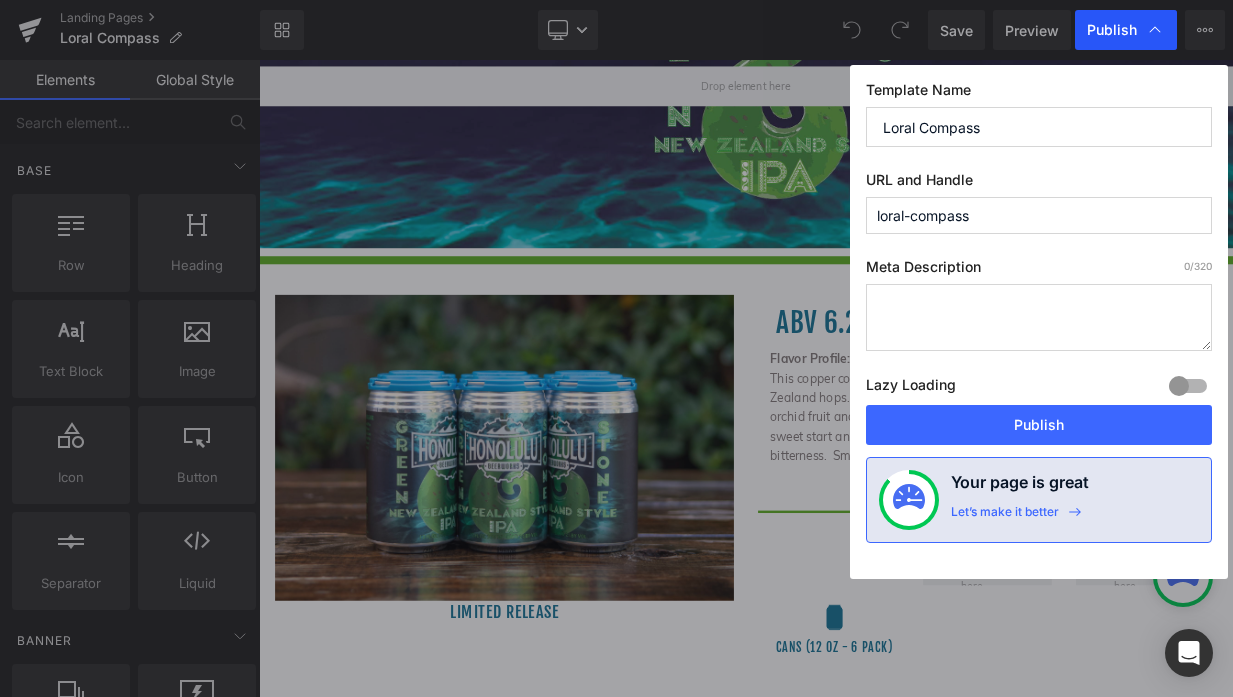 click 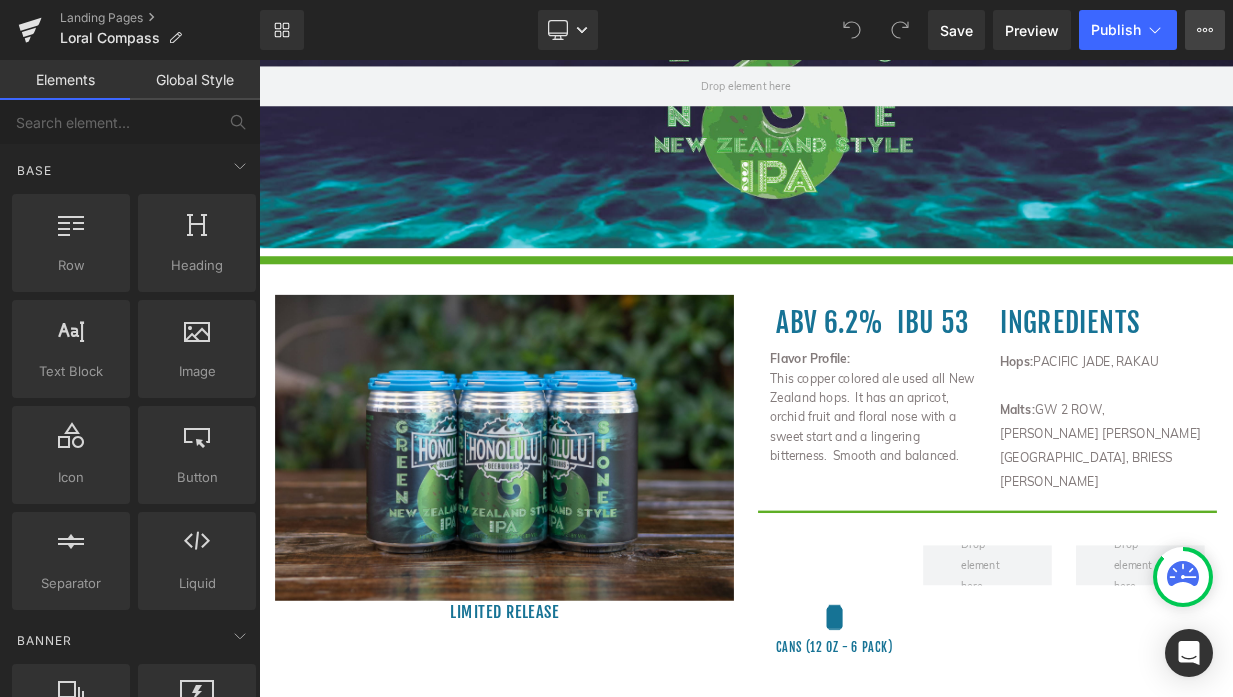 click 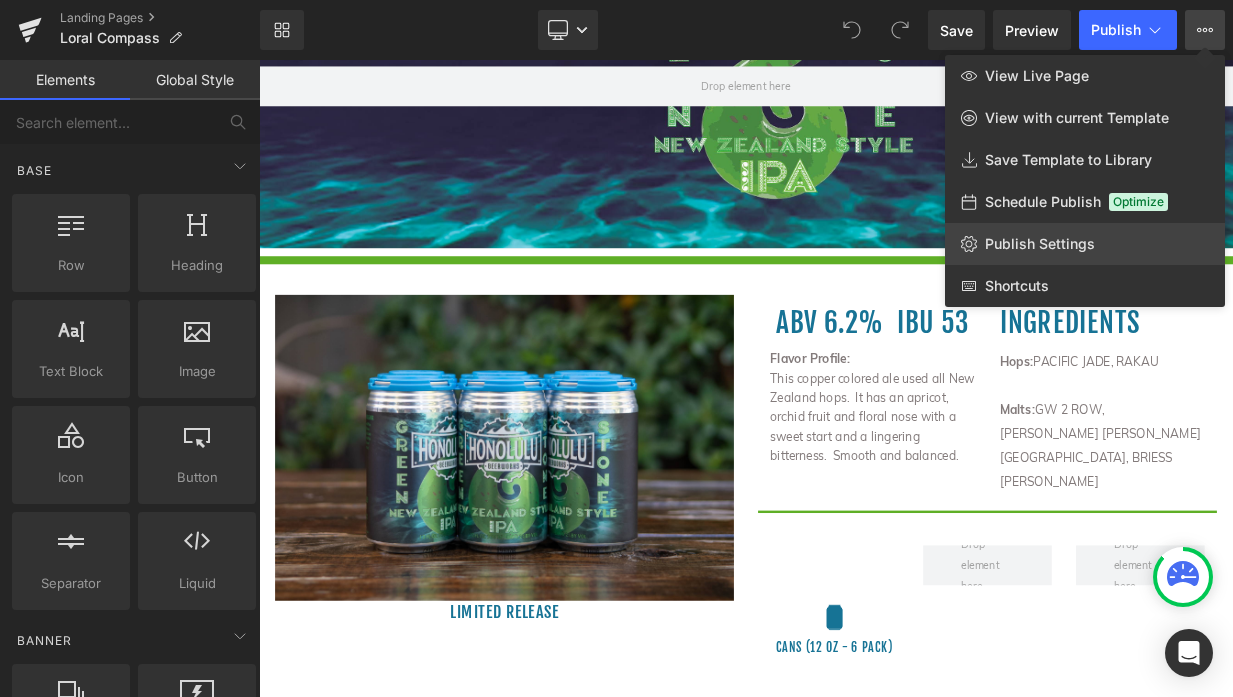 click on "Publish Settings" at bounding box center [1040, 244] 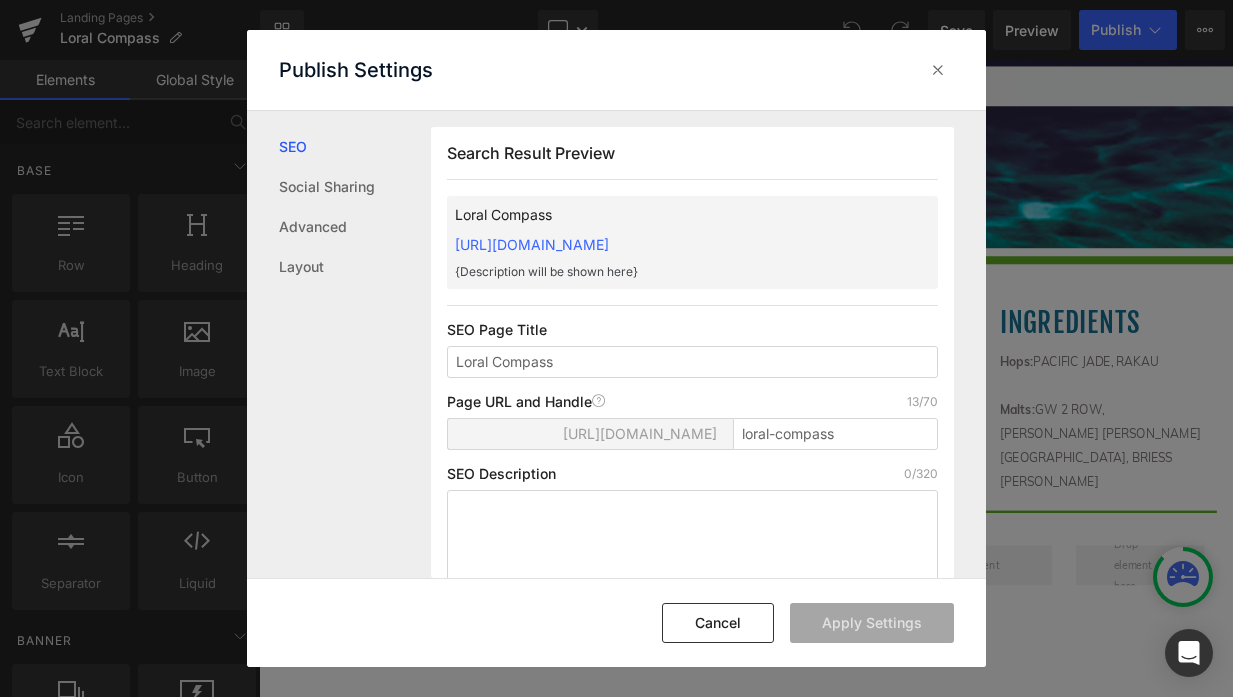 scroll, scrollTop: 1, scrollLeft: 0, axis: vertical 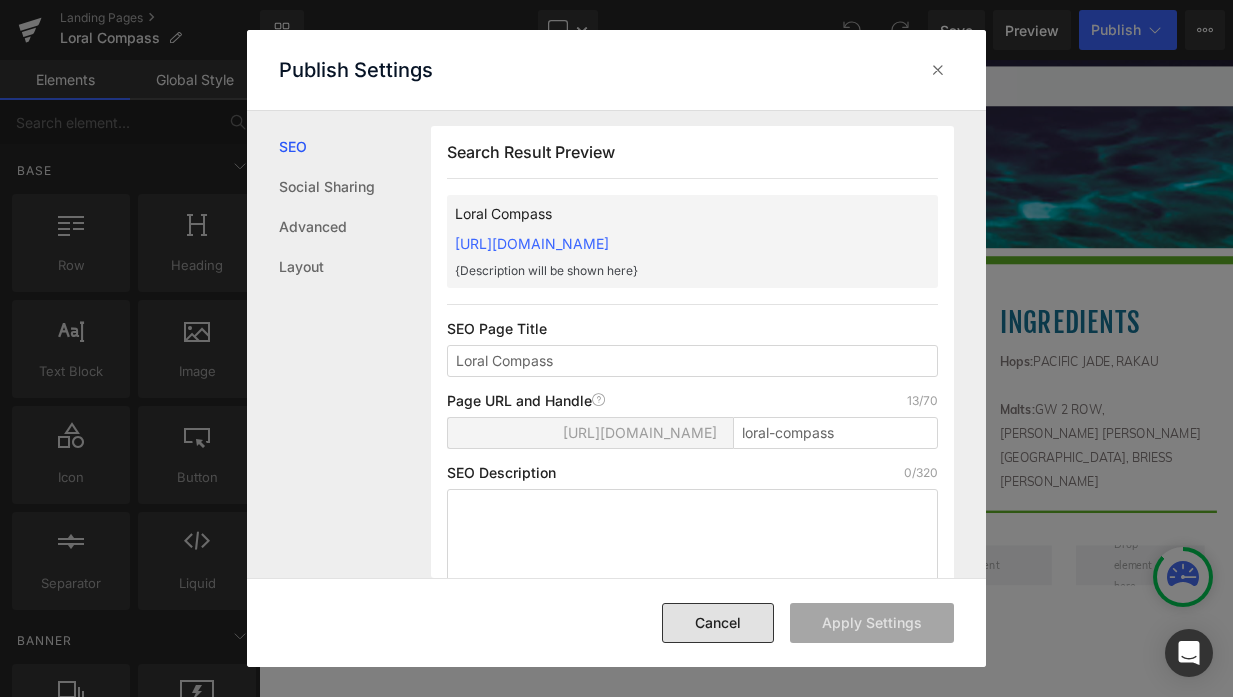 click on "Cancel" at bounding box center [718, 623] 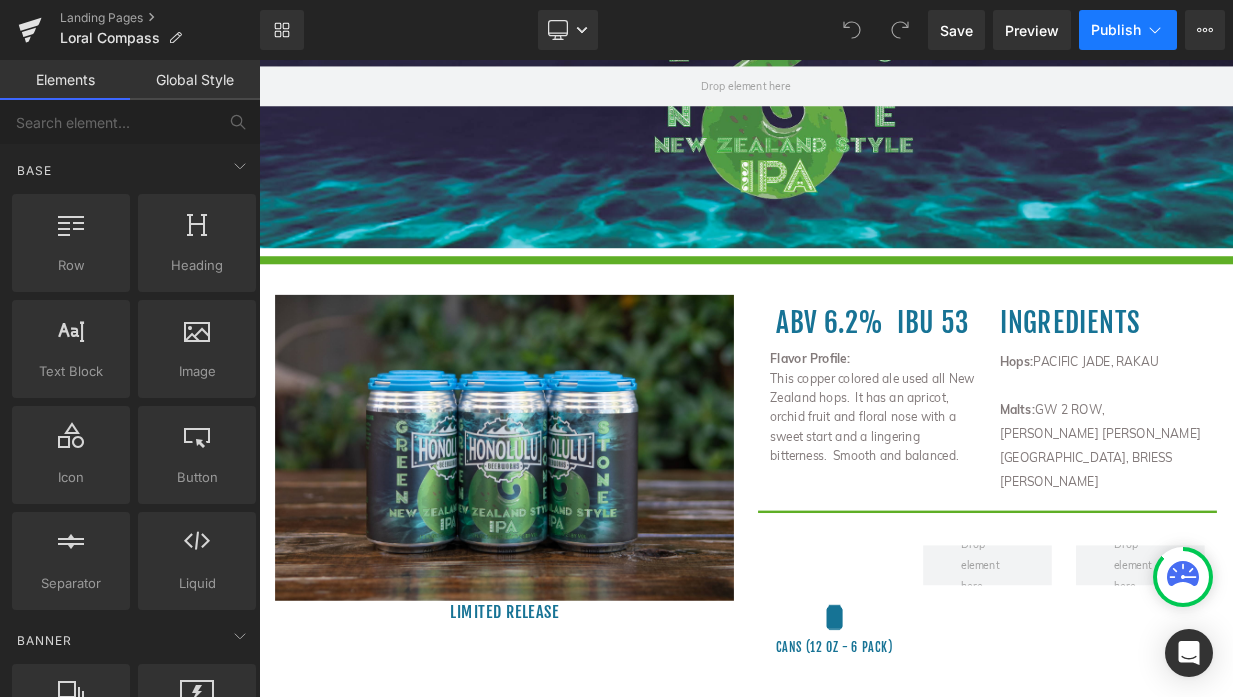 click 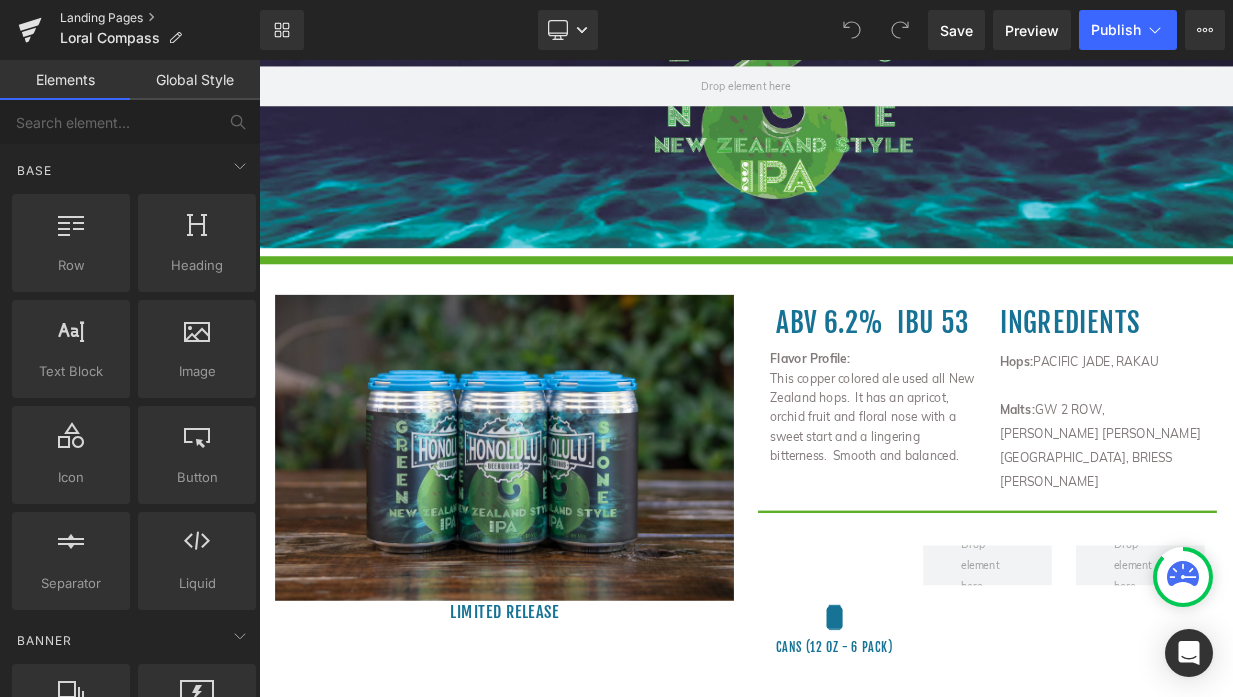 click on "Landing Pages" at bounding box center [160, 18] 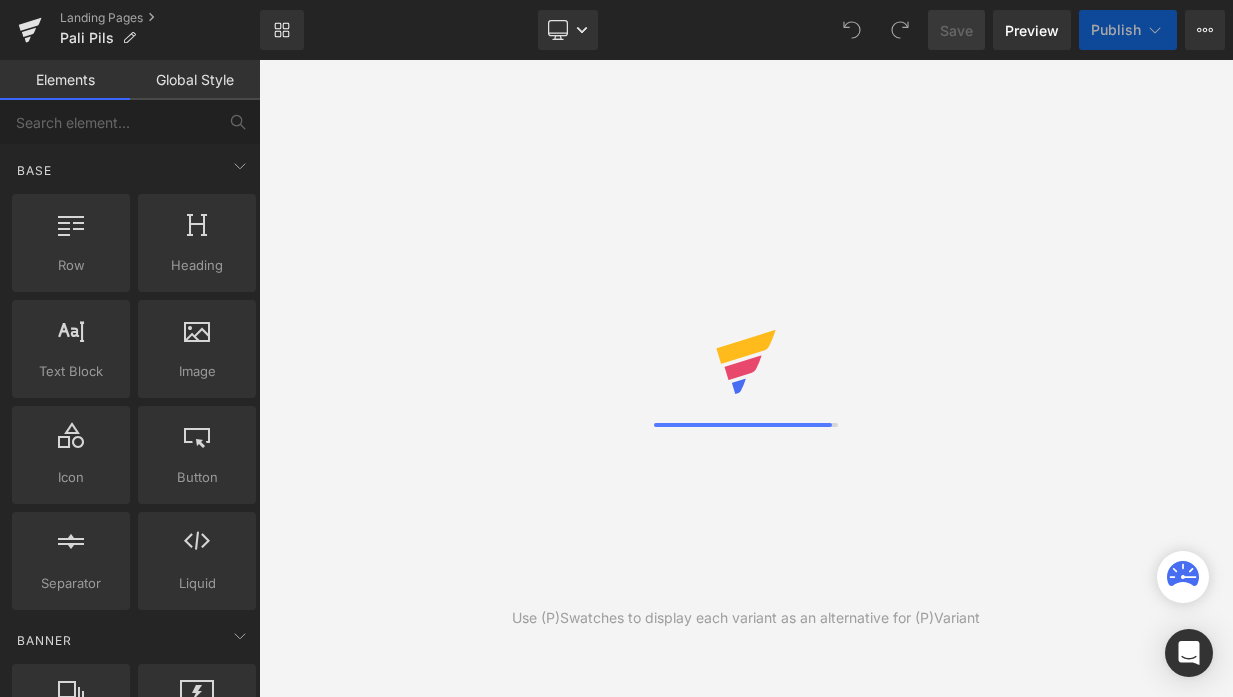 scroll, scrollTop: 0, scrollLeft: 0, axis: both 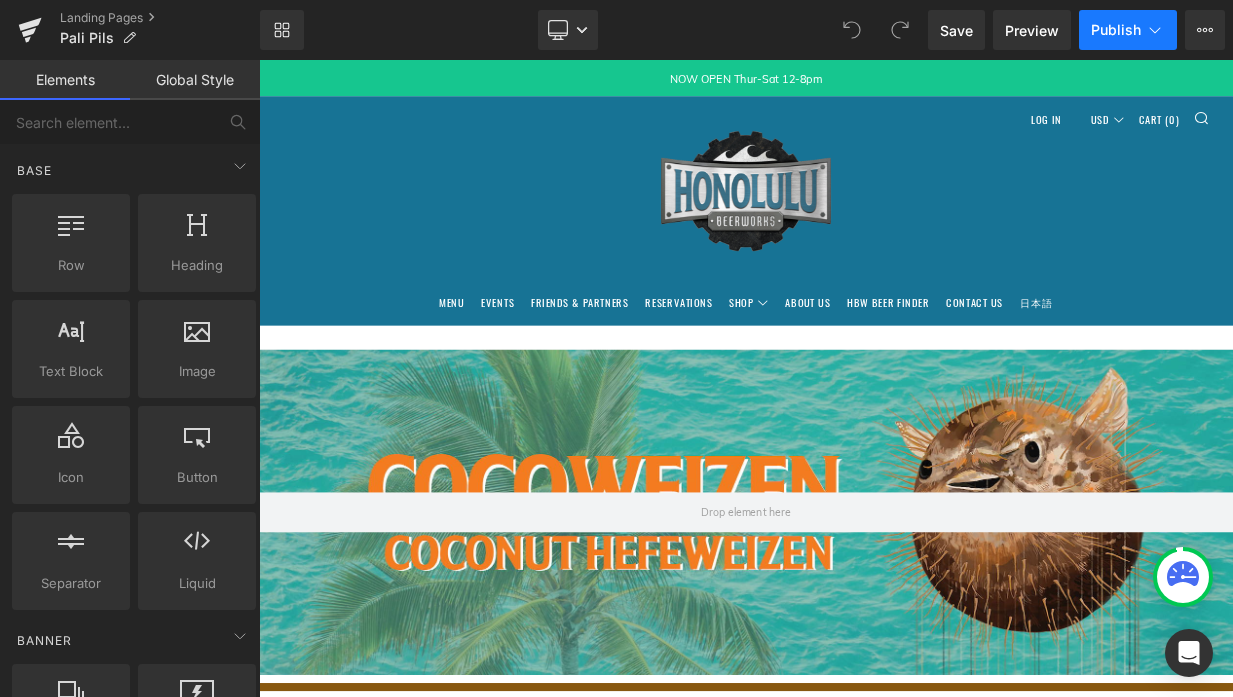 click on "Publish" at bounding box center (1128, 30) 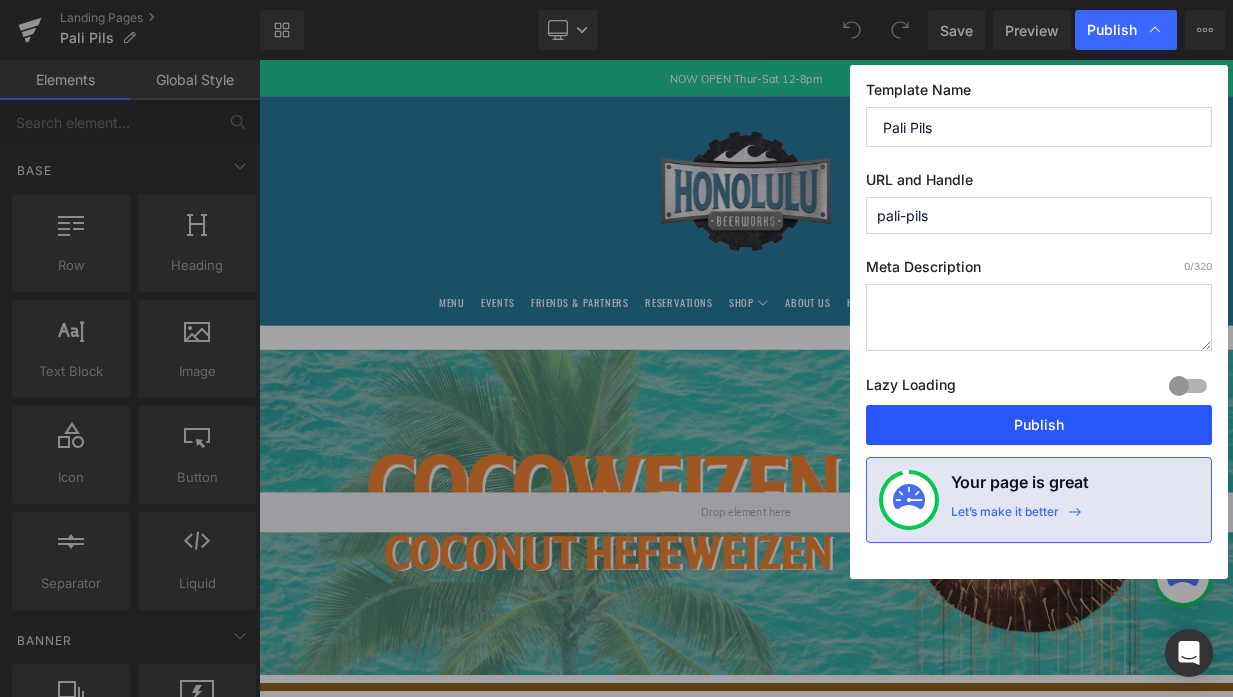 click on "Publish" at bounding box center (1039, 425) 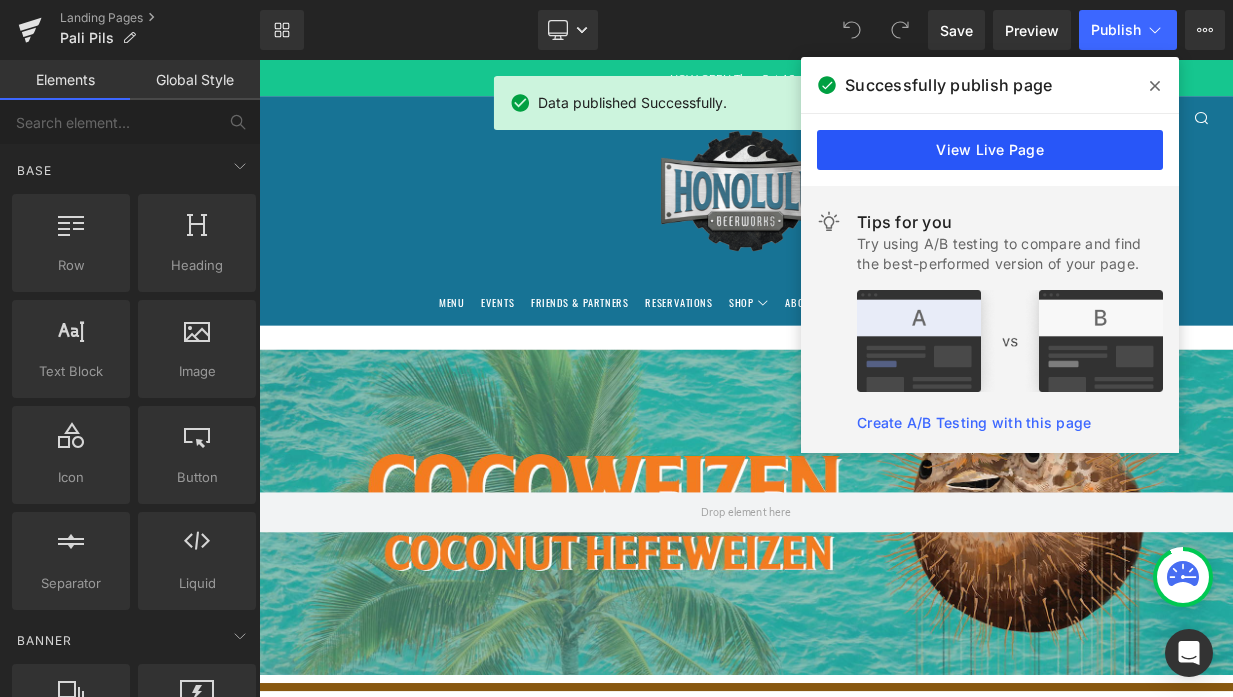 click on "View Live Page" at bounding box center [990, 150] 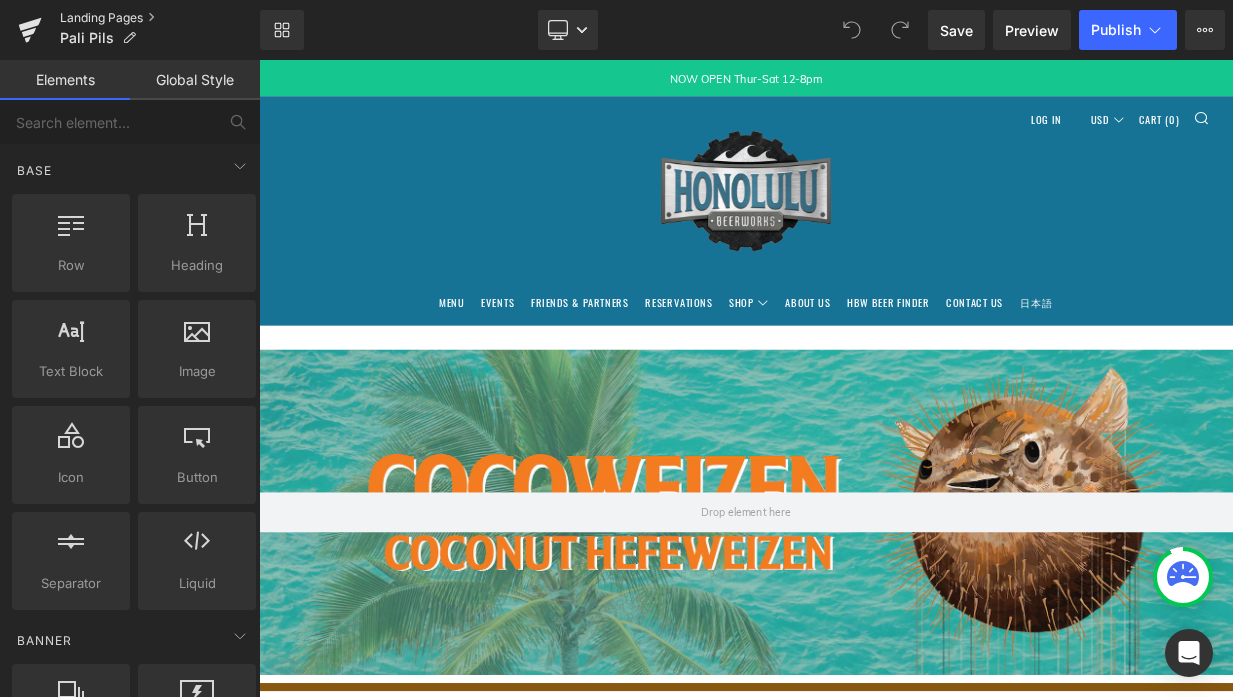 click on "Landing Pages" at bounding box center [160, 18] 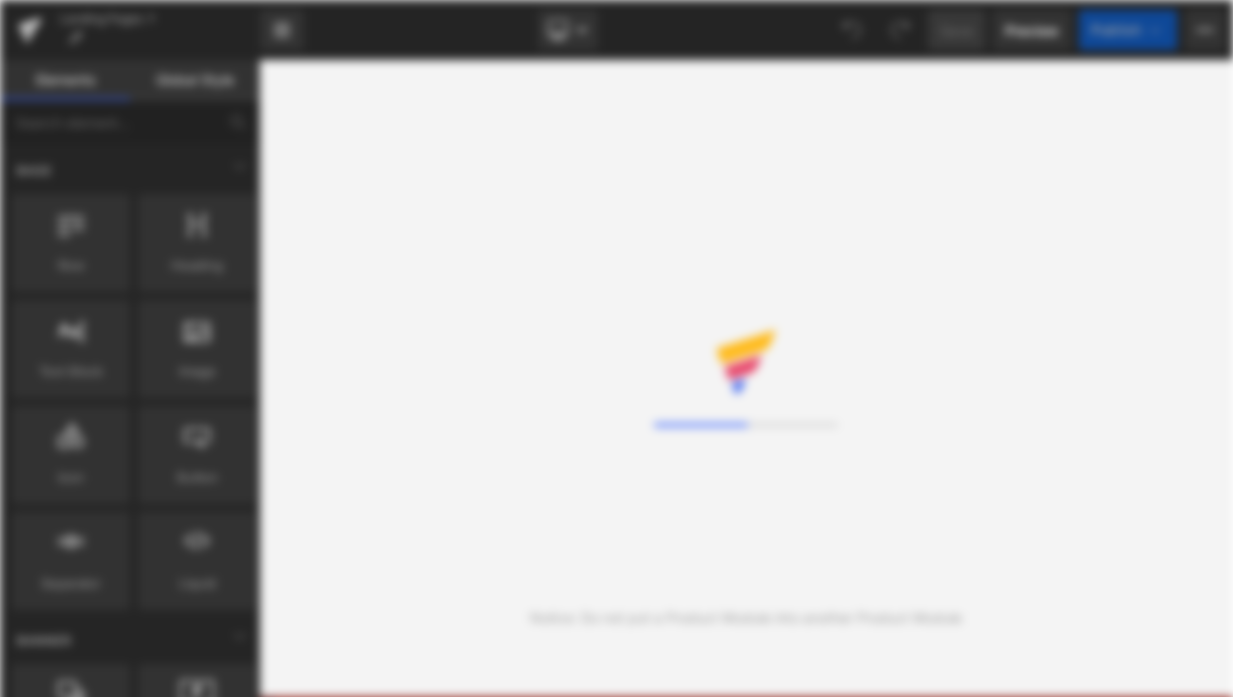 scroll, scrollTop: 0, scrollLeft: 0, axis: both 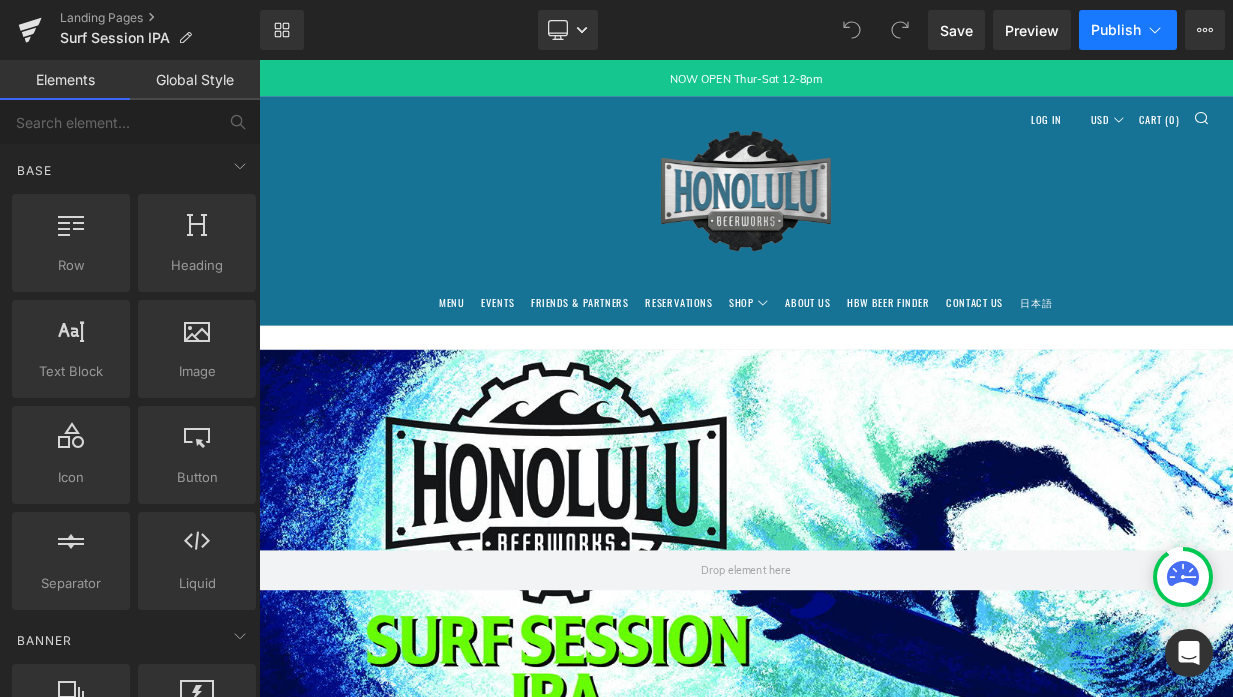 click 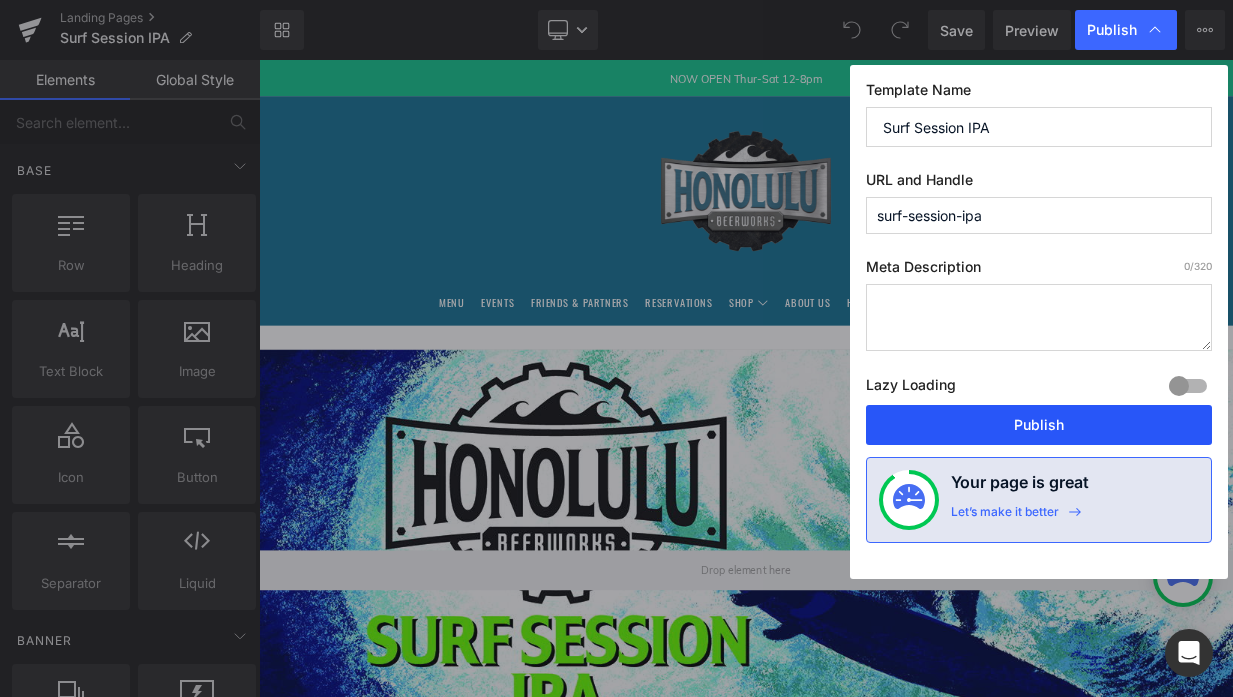 click on "Publish" at bounding box center [1039, 425] 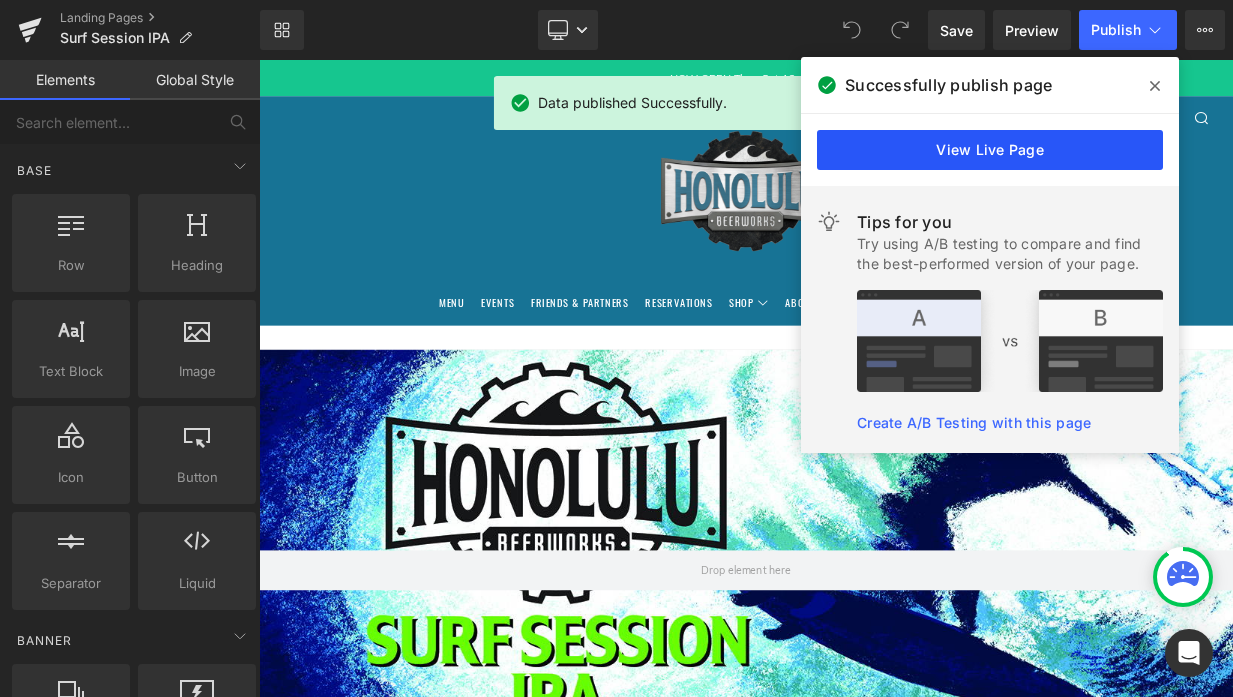 click on "View Live Page" at bounding box center [990, 150] 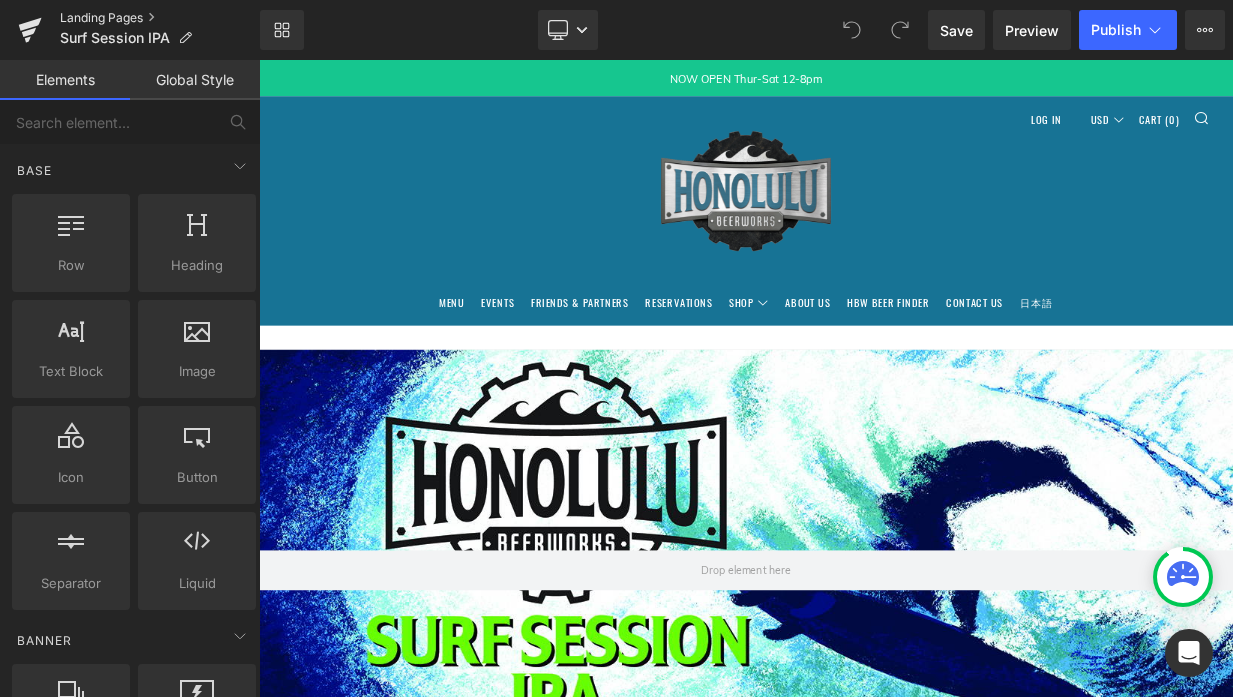 click on "Landing Pages" at bounding box center (160, 18) 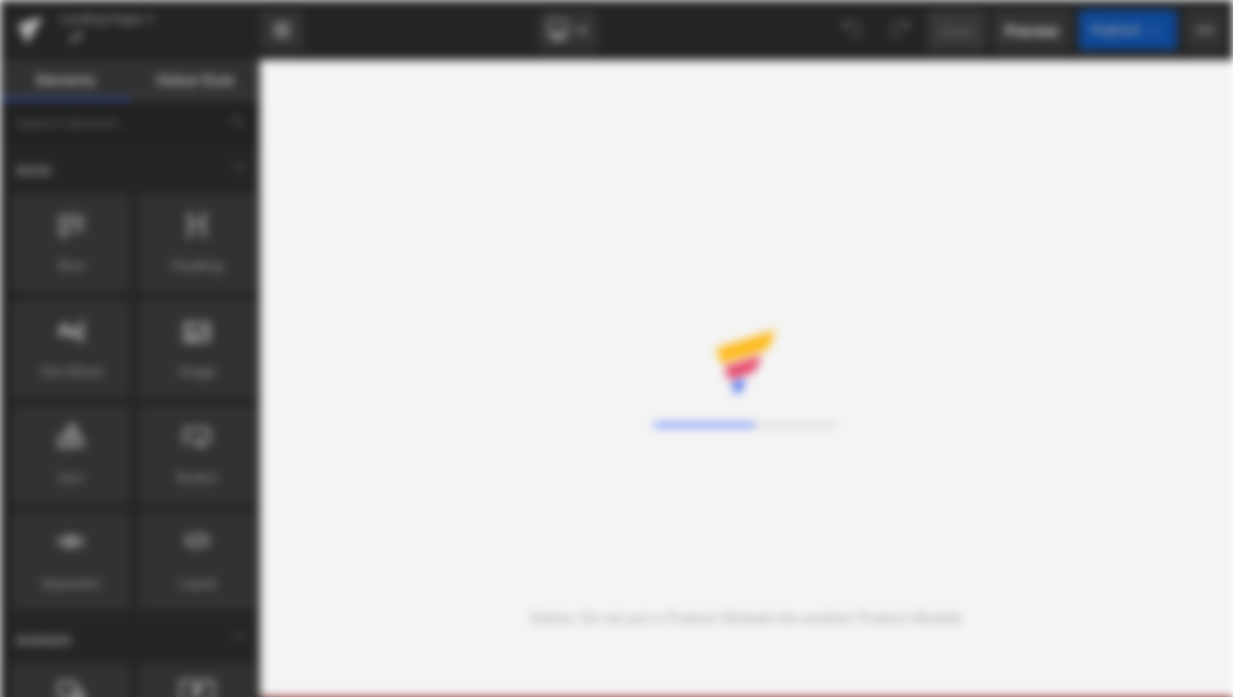 scroll, scrollTop: 0, scrollLeft: 0, axis: both 